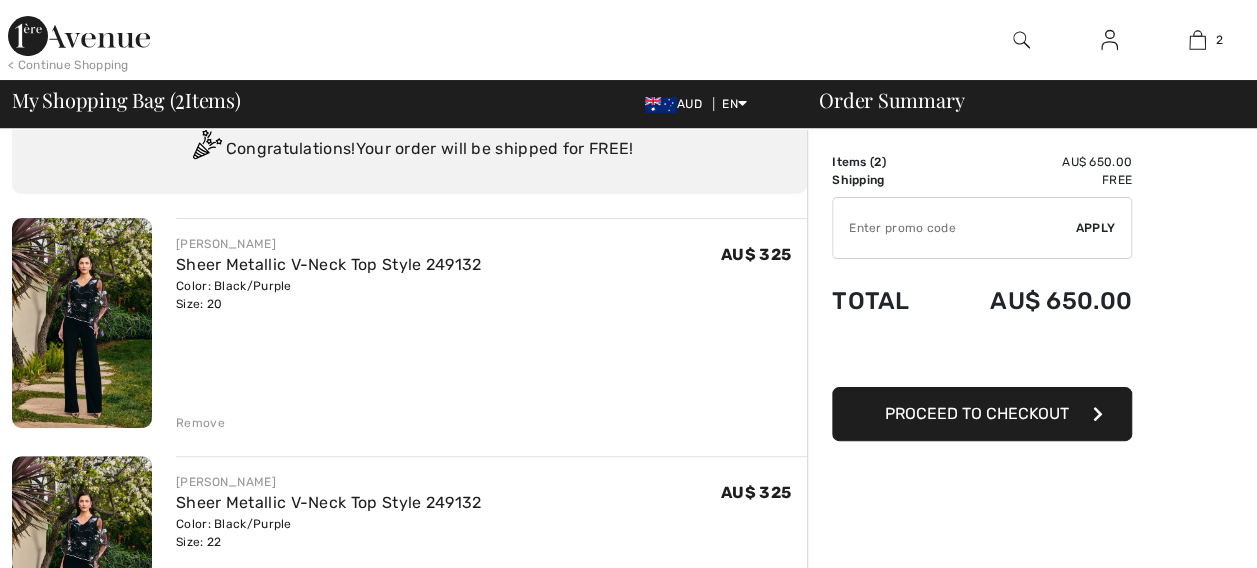 scroll, scrollTop: 75, scrollLeft: 0, axis: vertical 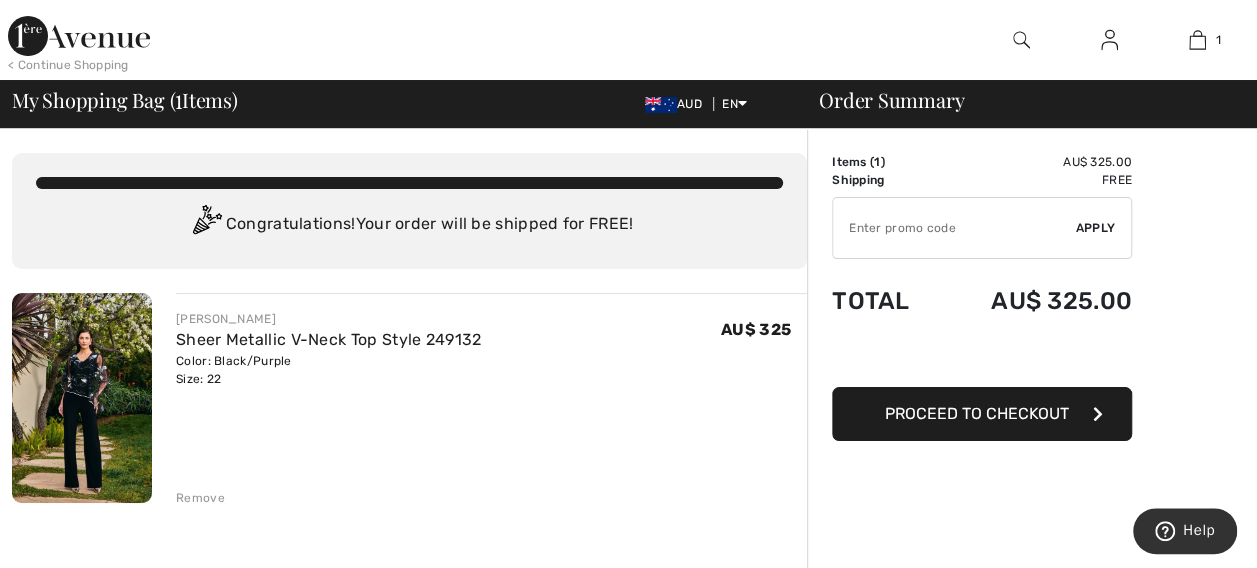 click on "Proceed to Checkout" at bounding box center [982, 414] 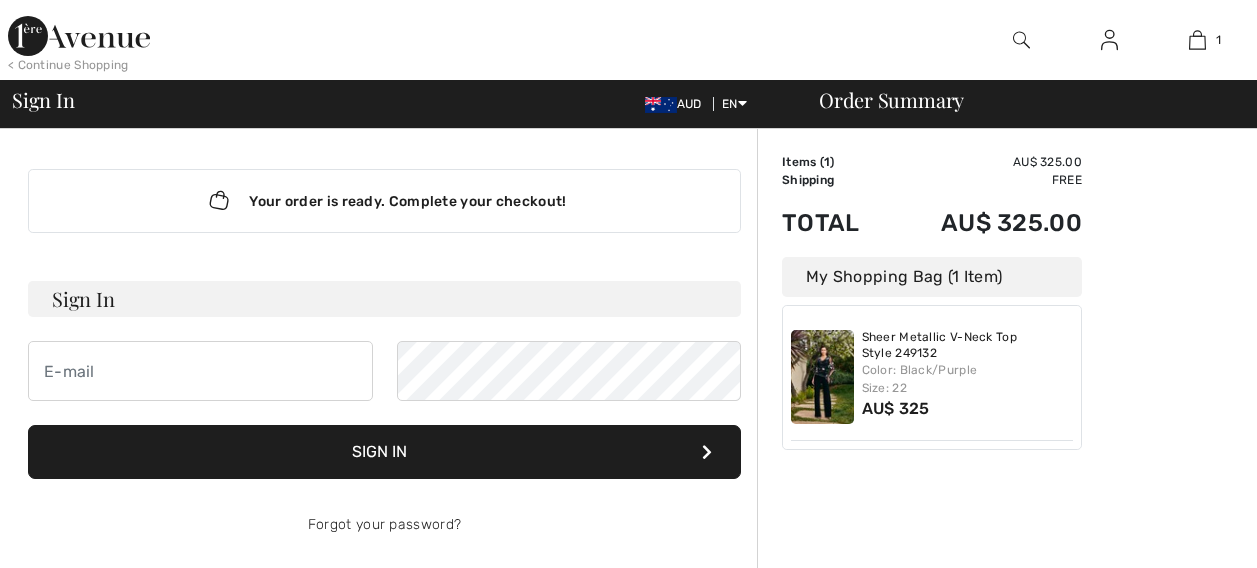 scroll, scrollTop: 0, scrollLeft: 0, axis: both 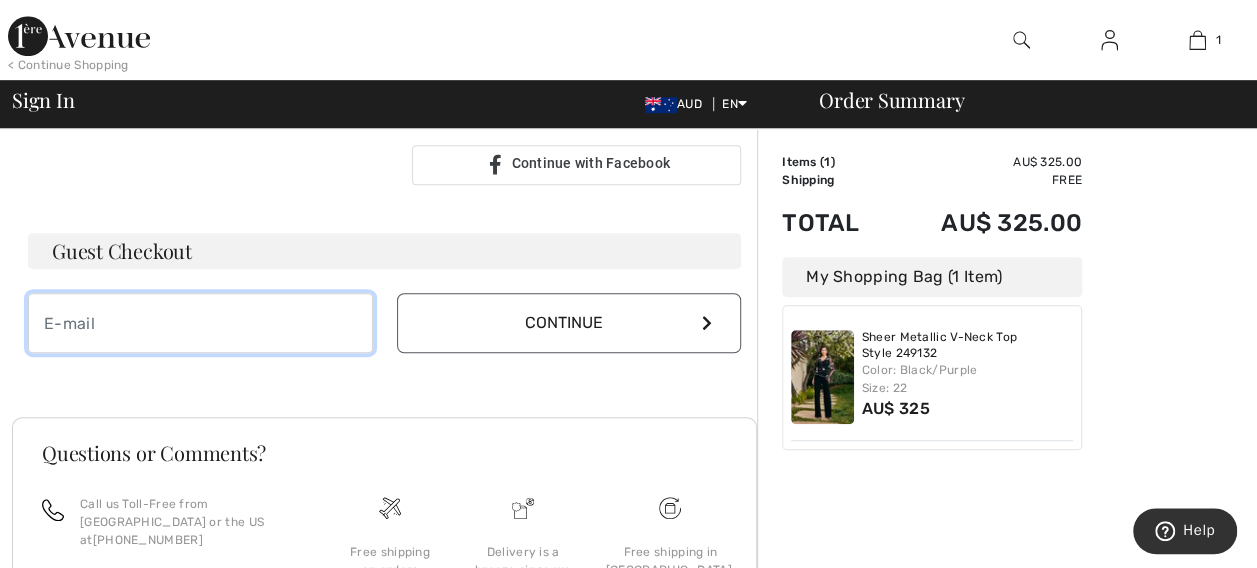 click at bounding box center [200, 323] 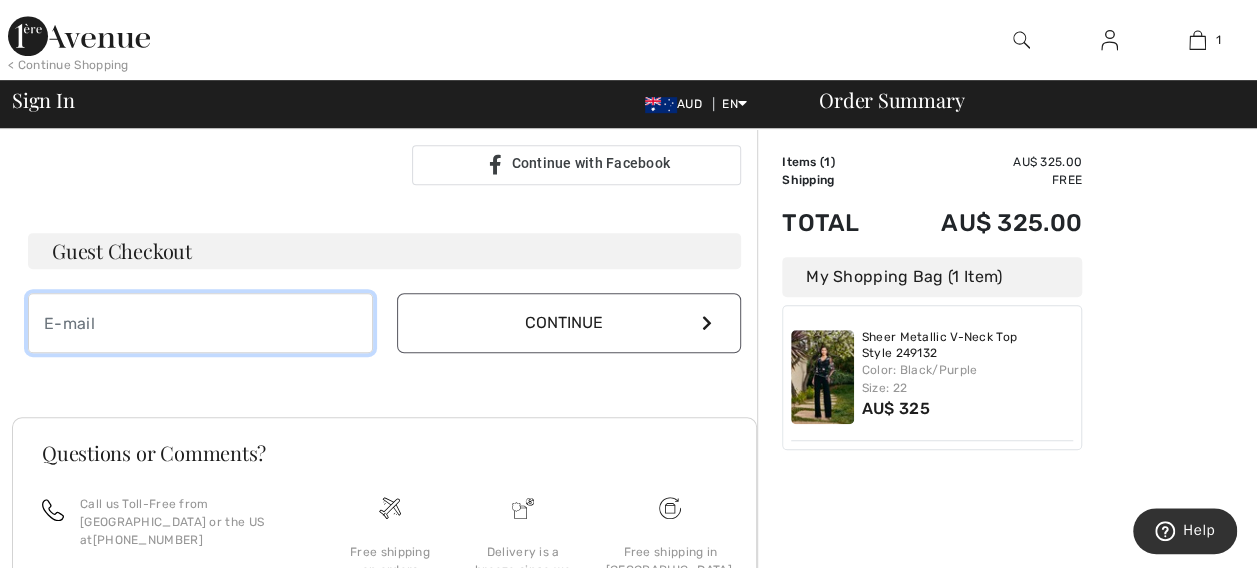 type on "elaine.hermon@outlook.com" 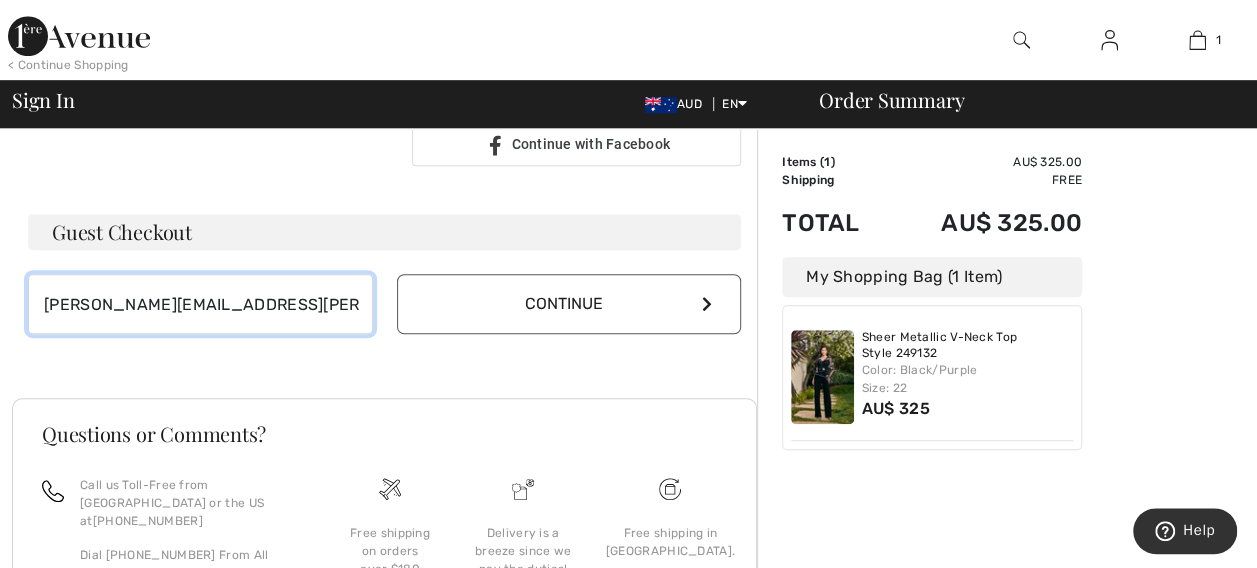 scroll, scrollTop: 550, scrollLeft: 0, axis: vertical 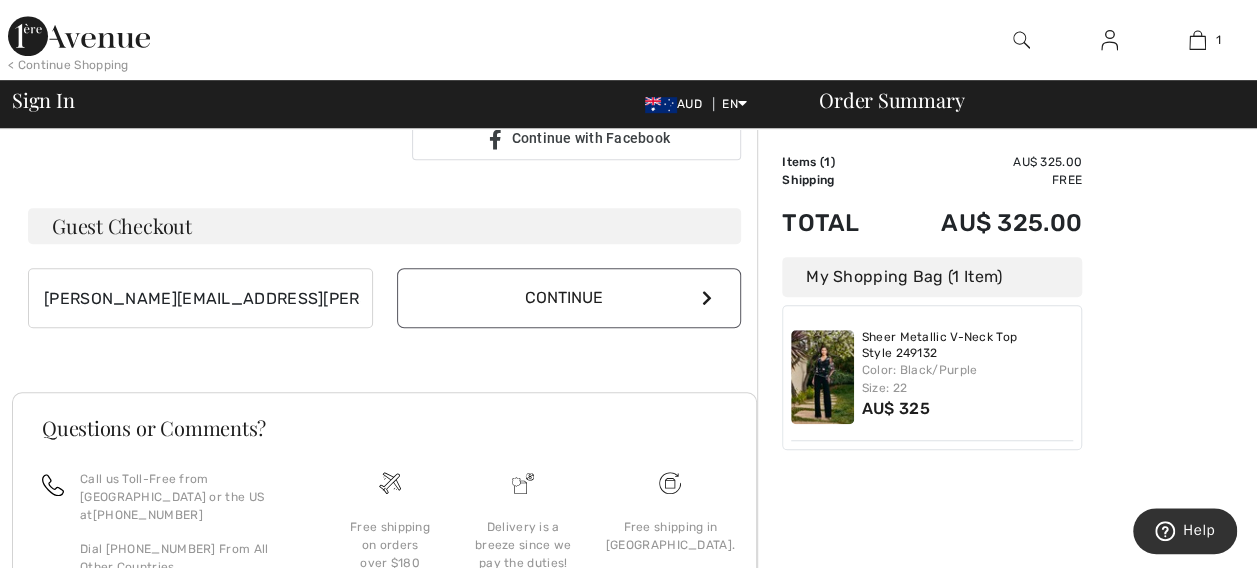 click on "Continue" at bounding box center [569, 298] 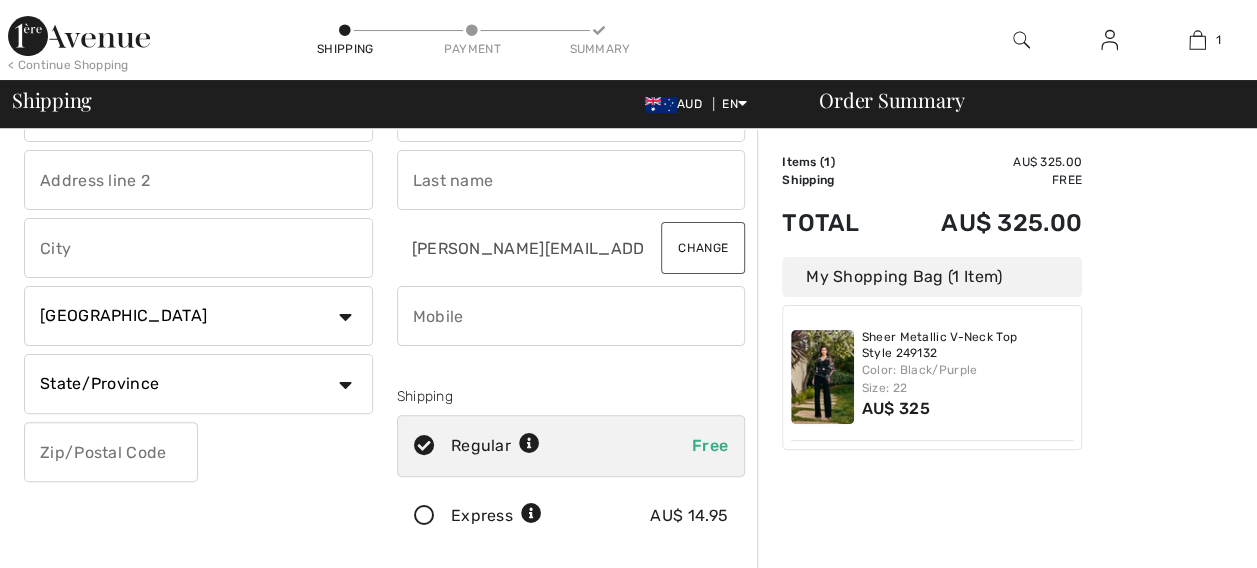 scroll, scrollTop: 100, scrollLeft: 0, axis: vertical 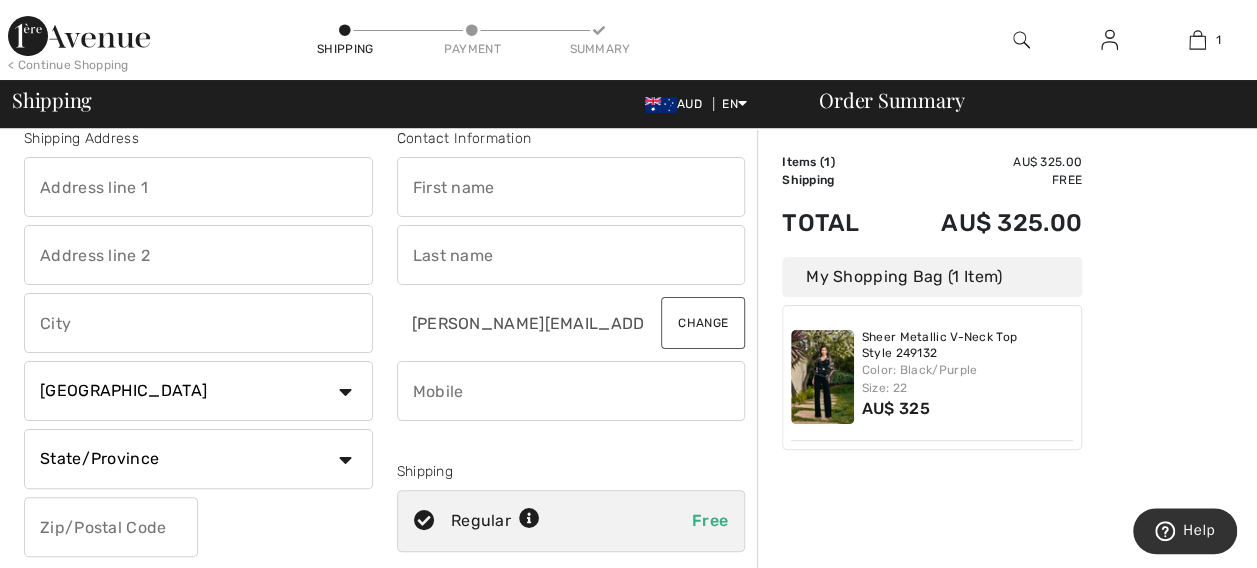 click on "Country
Canada
United States
Afghanistan
Aland Islands
Albania
Algeria
American Samoa
Andorra
Angola
Anguilla
Antarctica
Antigua and Barbuda
Argentina
Armenia
Aruba
Australia
Austria
Azerbaijan
Bahamas
Bahrain
Bangladesh
Barbados
Belarus
Belgium
Belize
Benin
Bermuda
Bhutan
Bolivia
Bonaire
Bosnia and Herzegovina
Botswana
Bouvet Island
Brazil
British Indian Ocean Territory
Brunei Darussalam
Bulgaria
Burkina Faso
Burundi
Cambodia
Cameroon
Cape Verde
Cayman Islands
Central African Republic
Chad
Chile China" at bounding box center [198, 391] 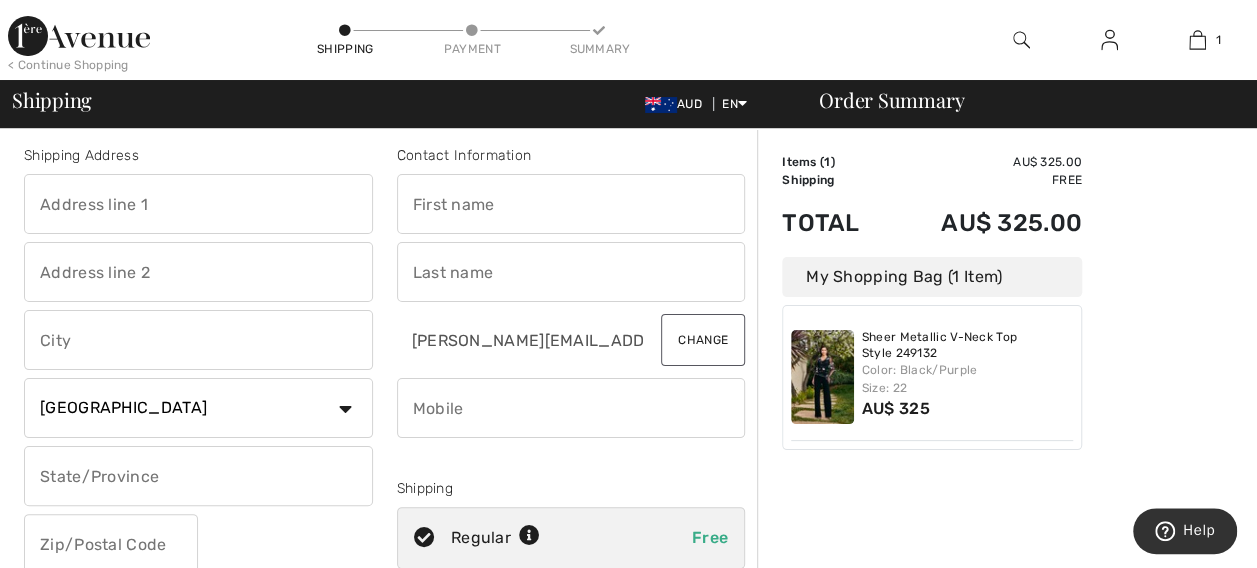 scroll, scrollTop: 0, scrollLeft: 0, axis: both 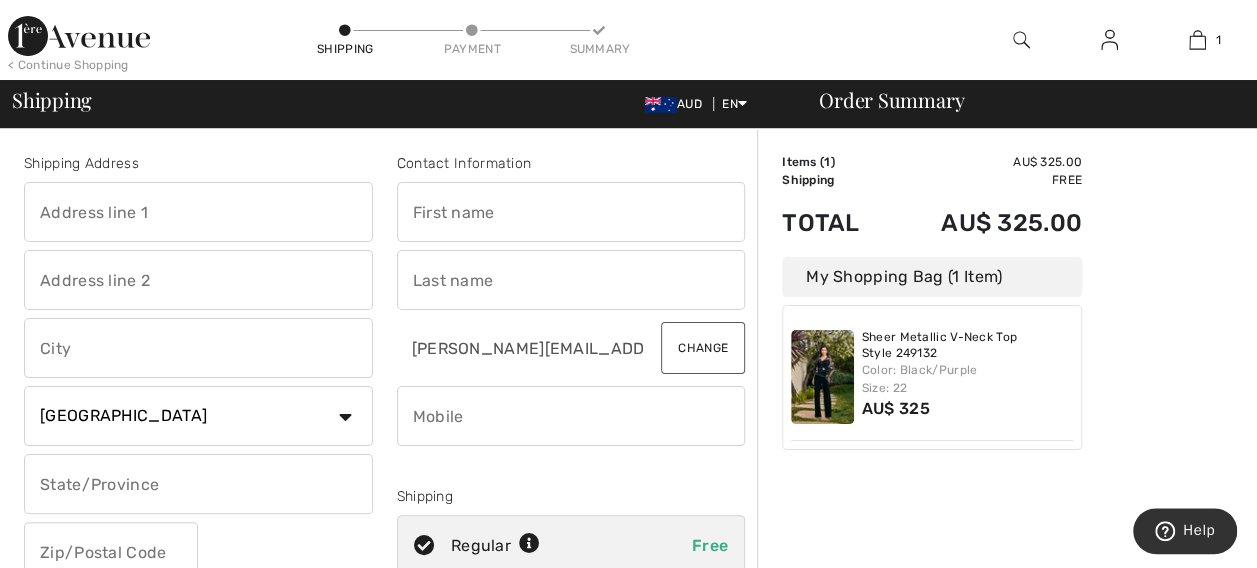 click at bounding box center (198, 212) 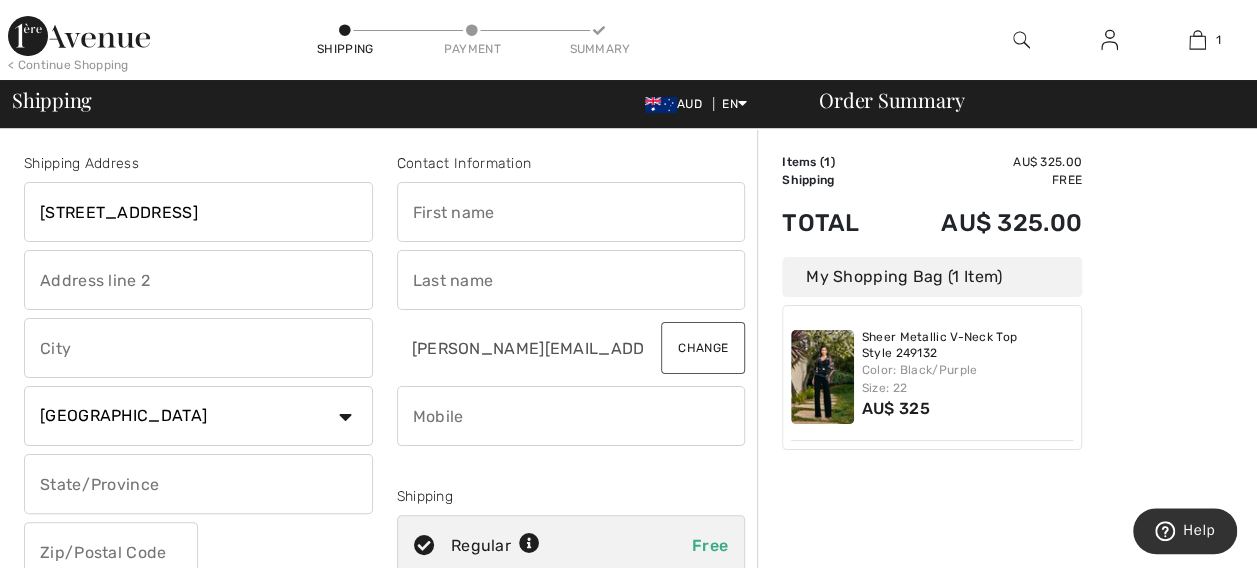 type on "1B MACBETH ST" 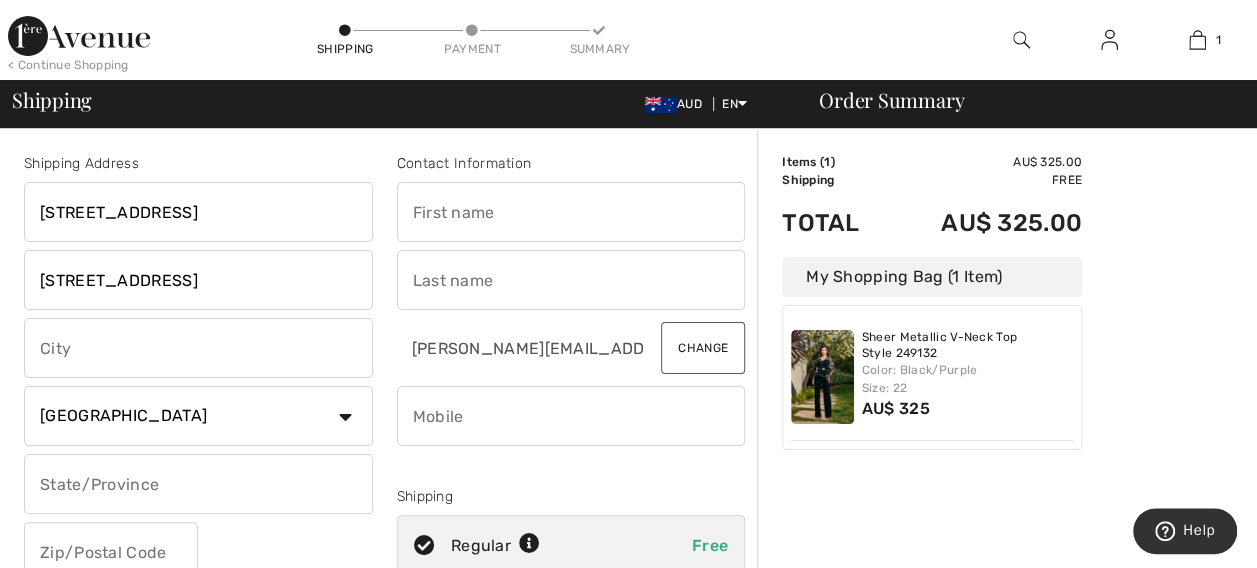 type on "Braeside" 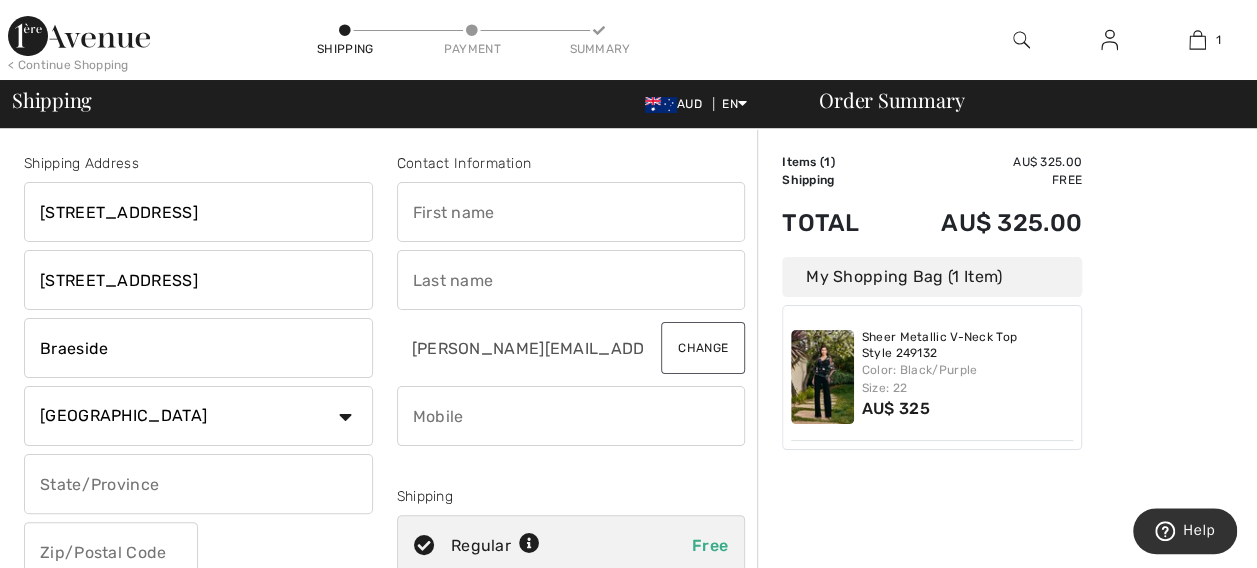 type on "3195" 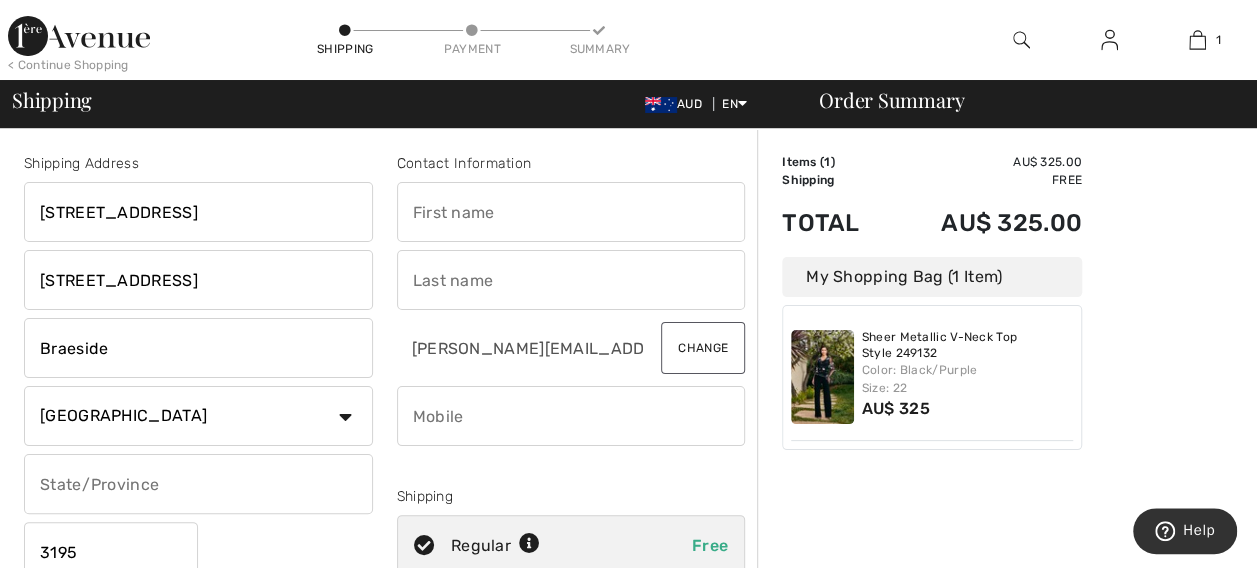 type on "Elaine" 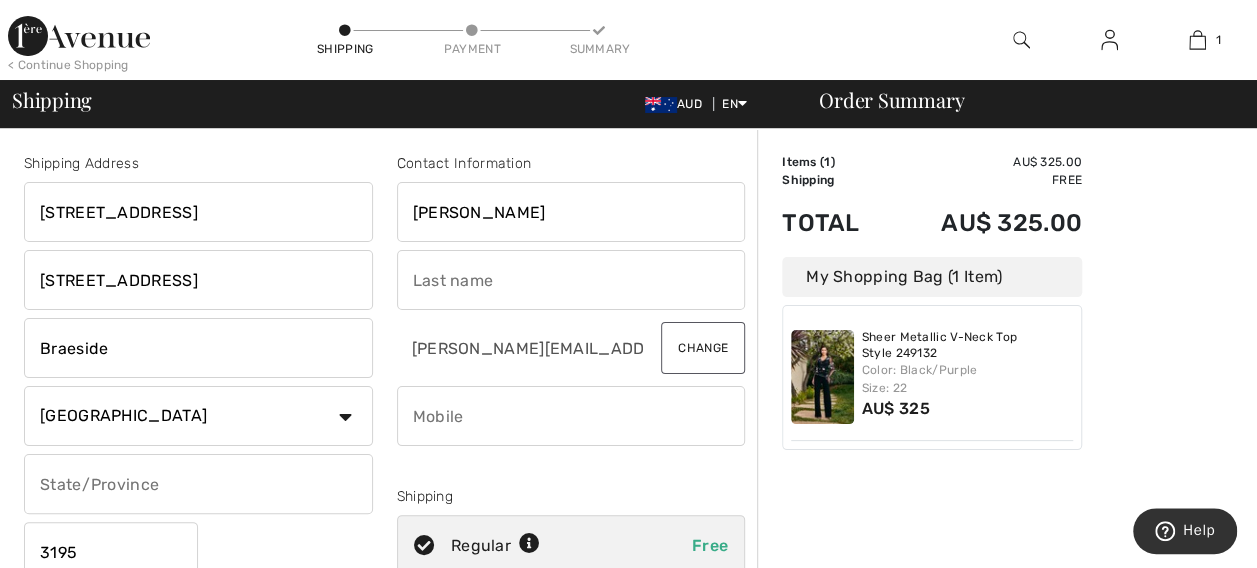 type on "Hermon" 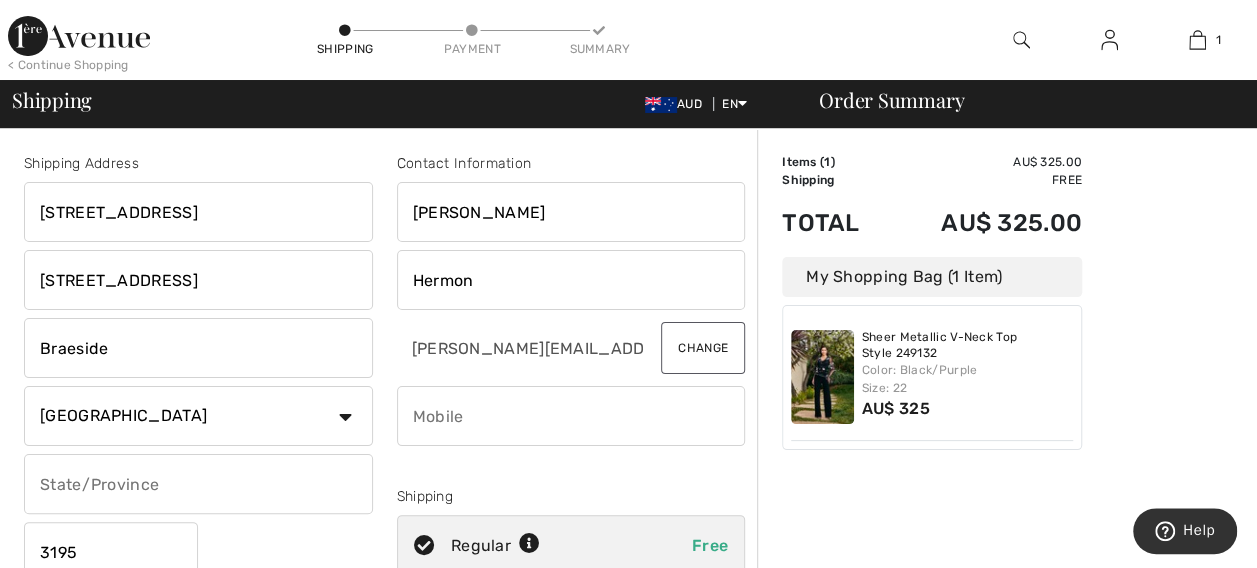 type on "0411322022" 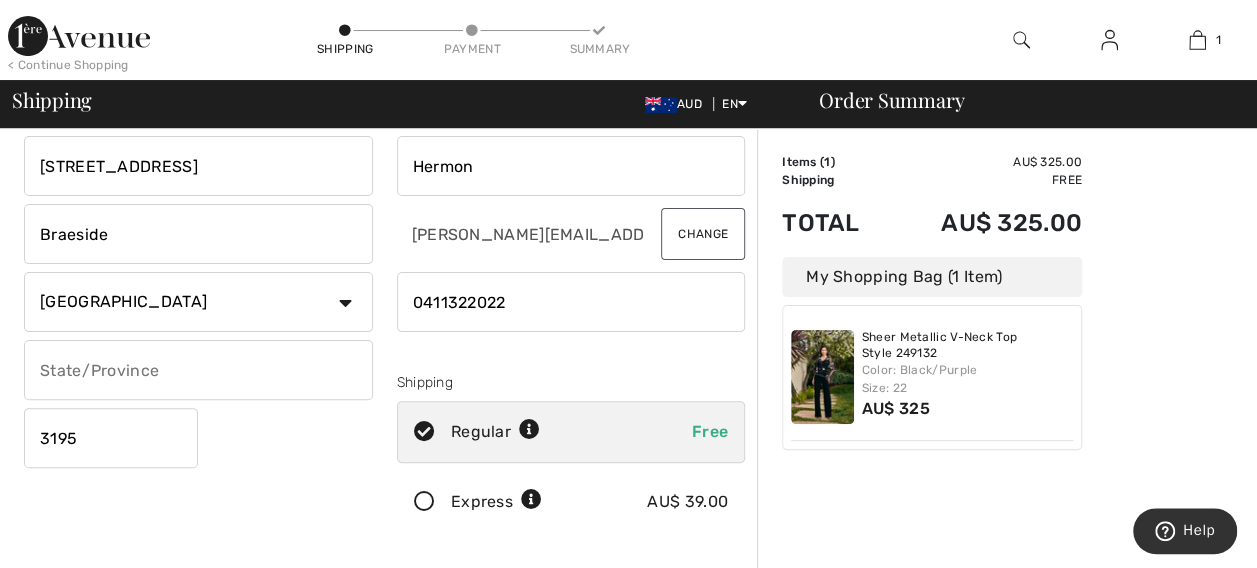 scroll, scrollTop: 125, scrollLeft: 0, axis: vertical 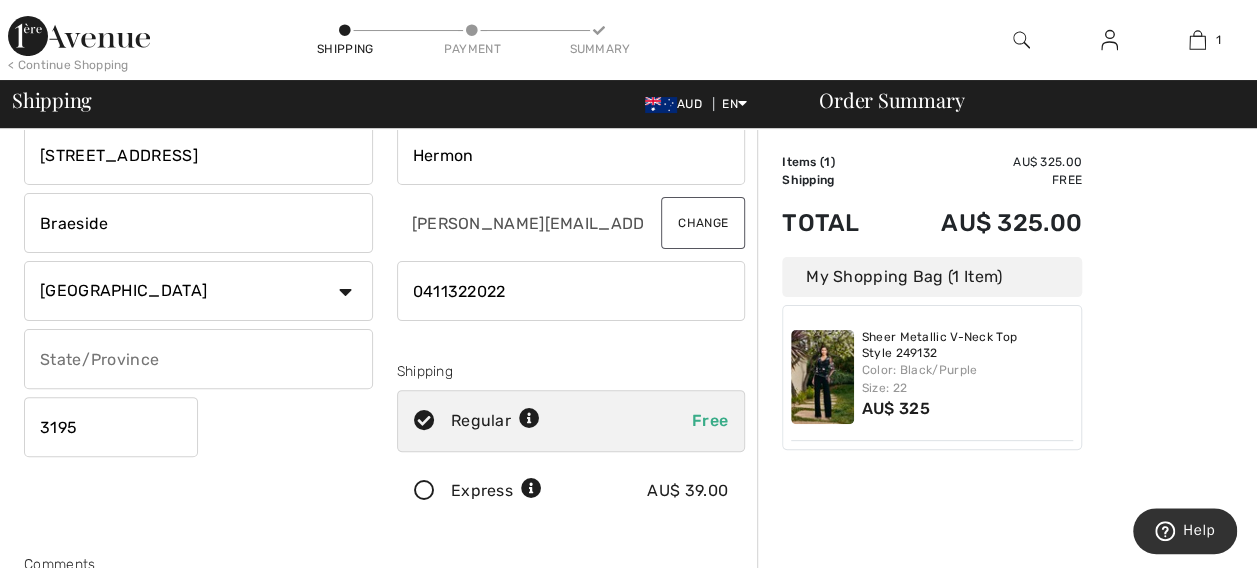 click at bounding box center (198, 359) 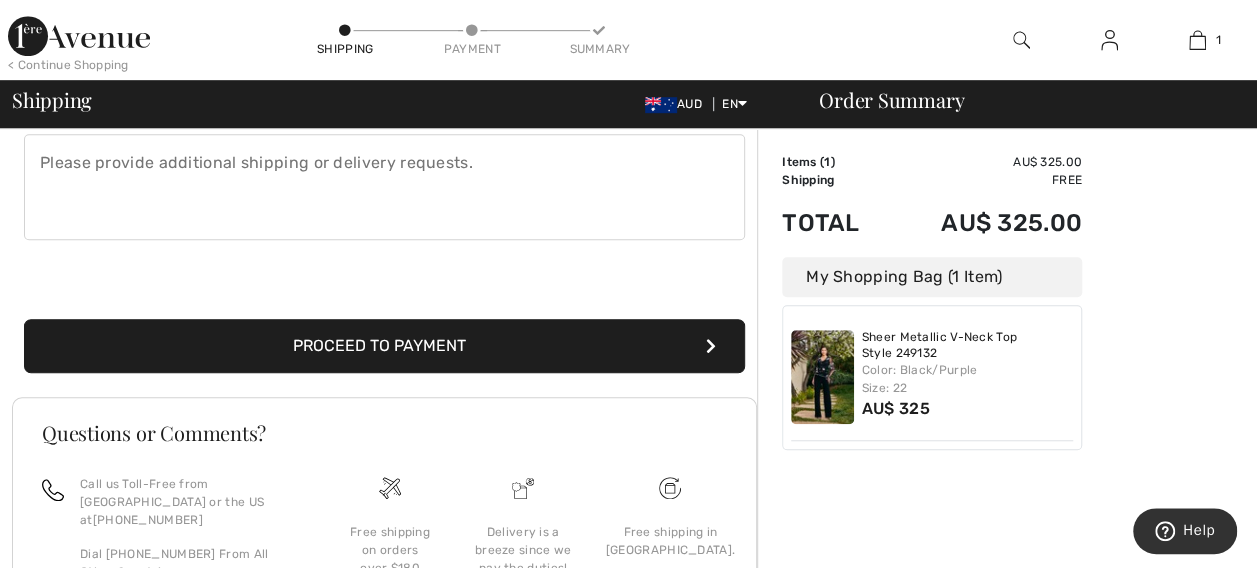 scroll, scrollTop: 575, scrollLeft: 0, axis: vertical 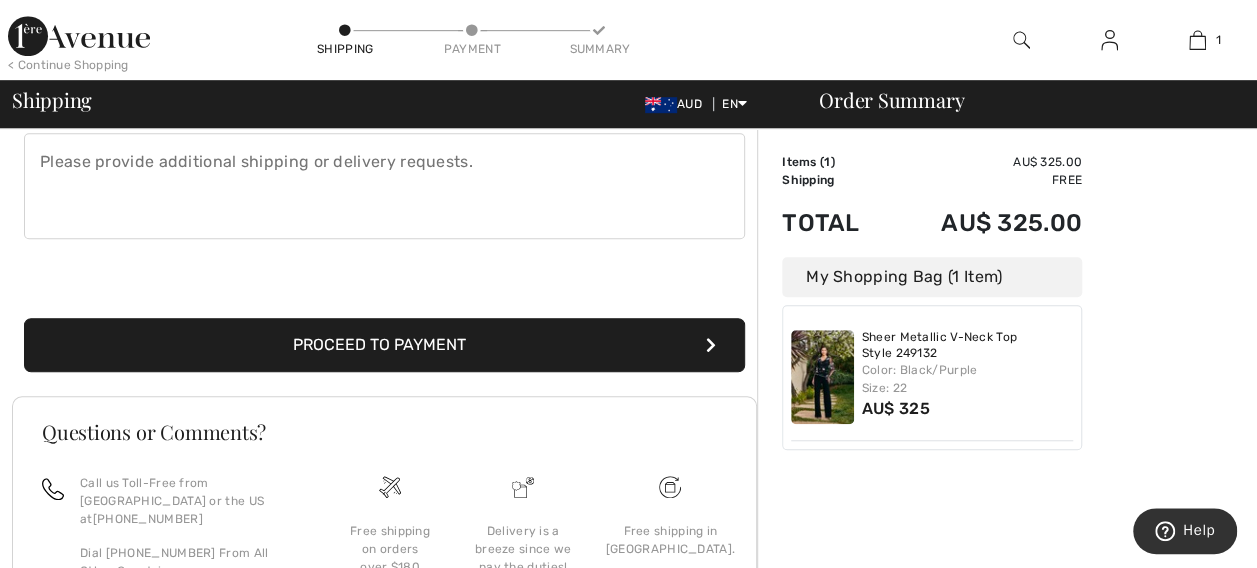 click on "Proceed to Payment" at bounding box center [384, 345] 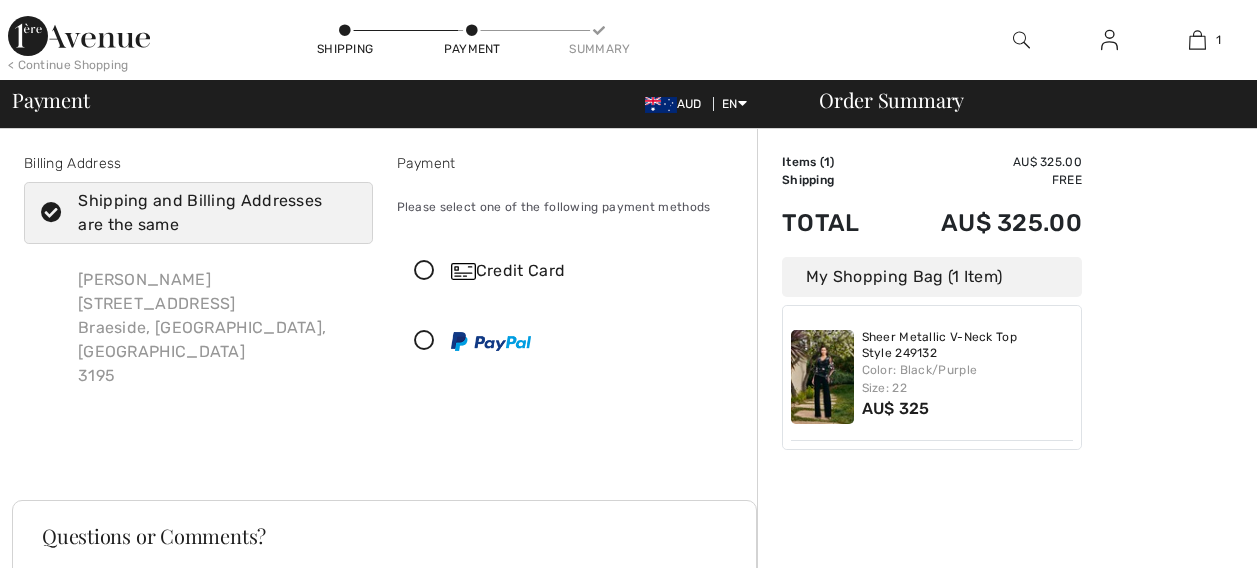 scroll, scrollTop: 0, scrollLeft: 0, axis: both 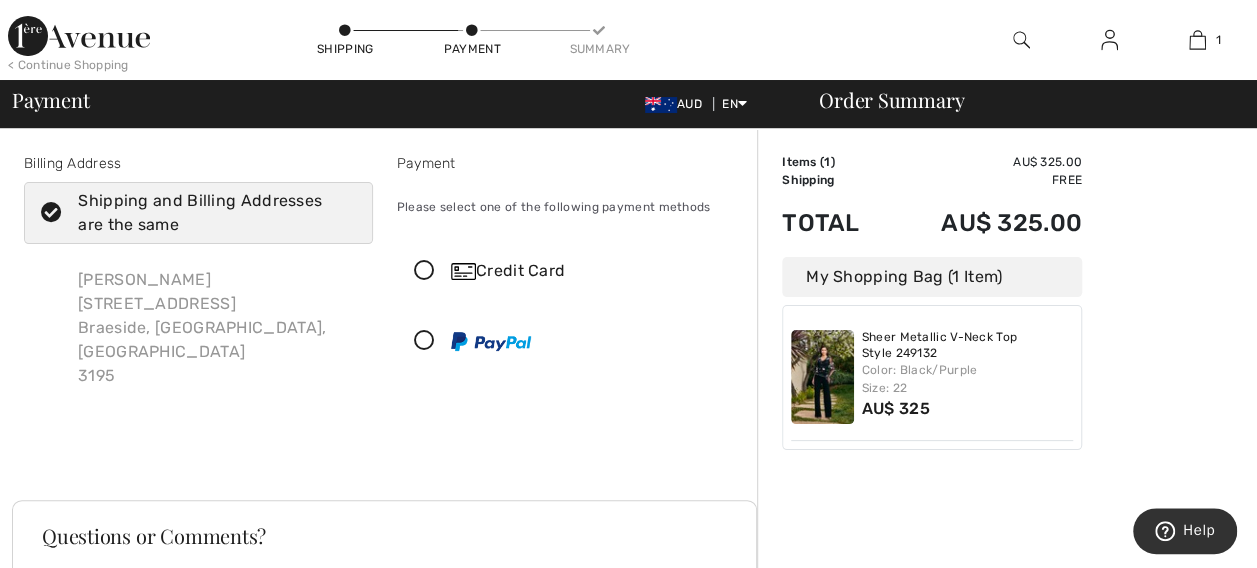click at bounding box center [424, 271] 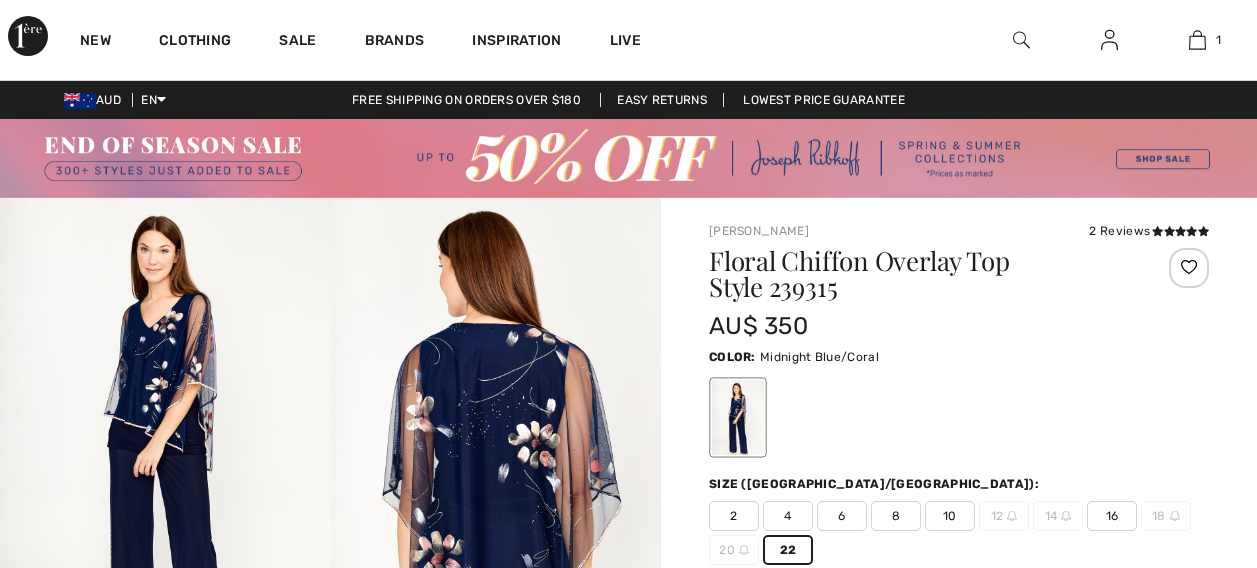 checkbox on "true" 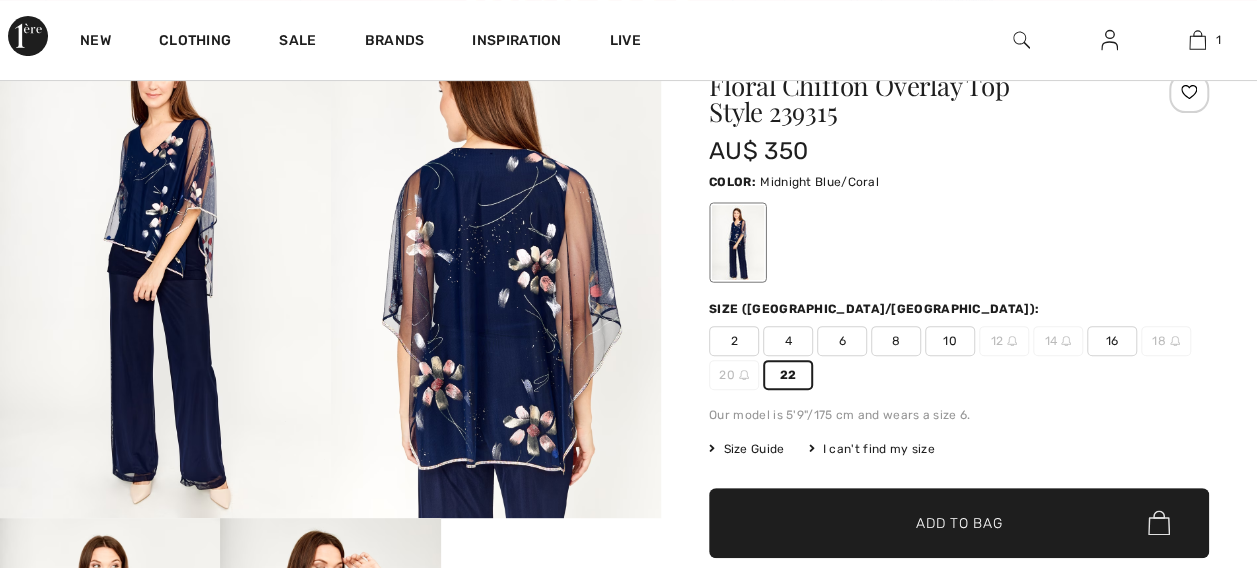 scroll, scrollTop: 175, scrollLeft: 0, axis: vertical 